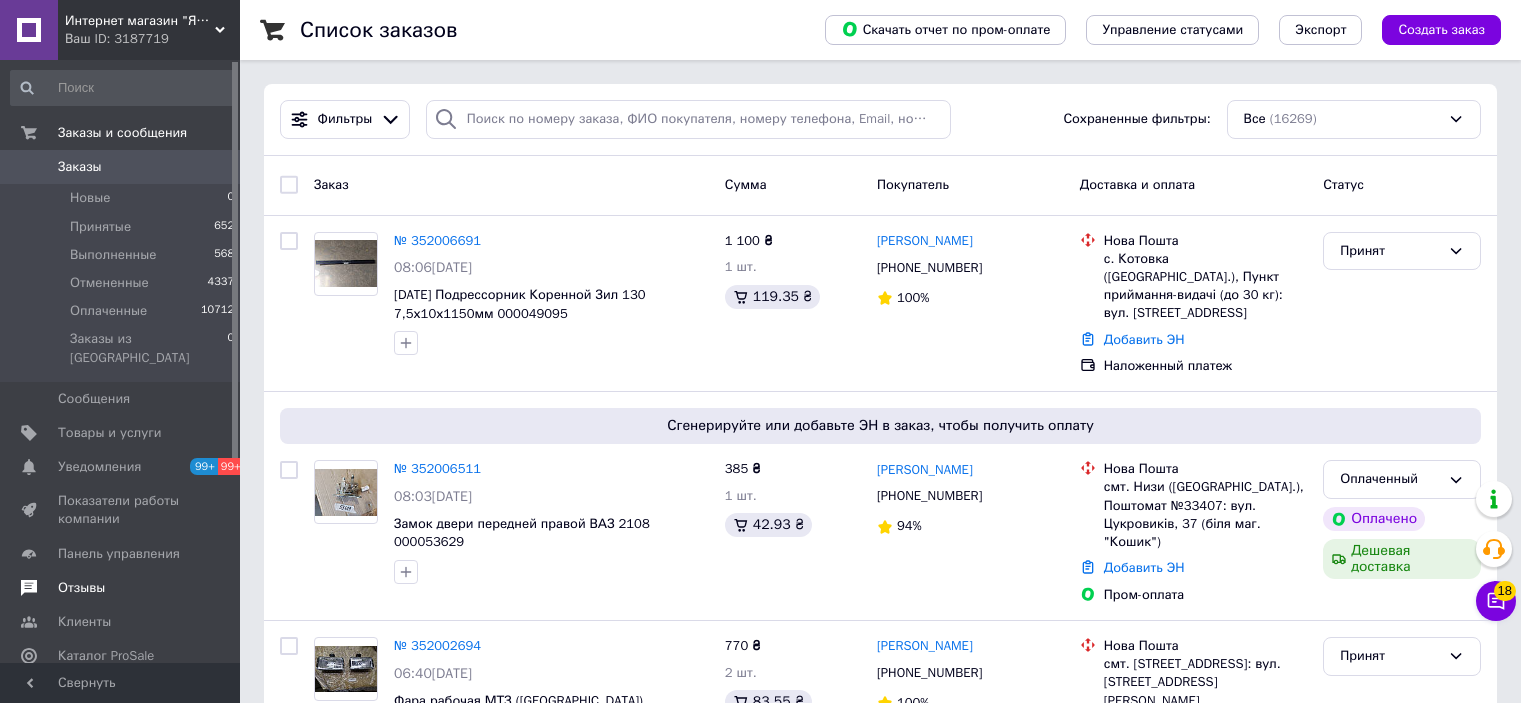 scroll, scrollTop: 0, scrollLeft: 0, axis: both 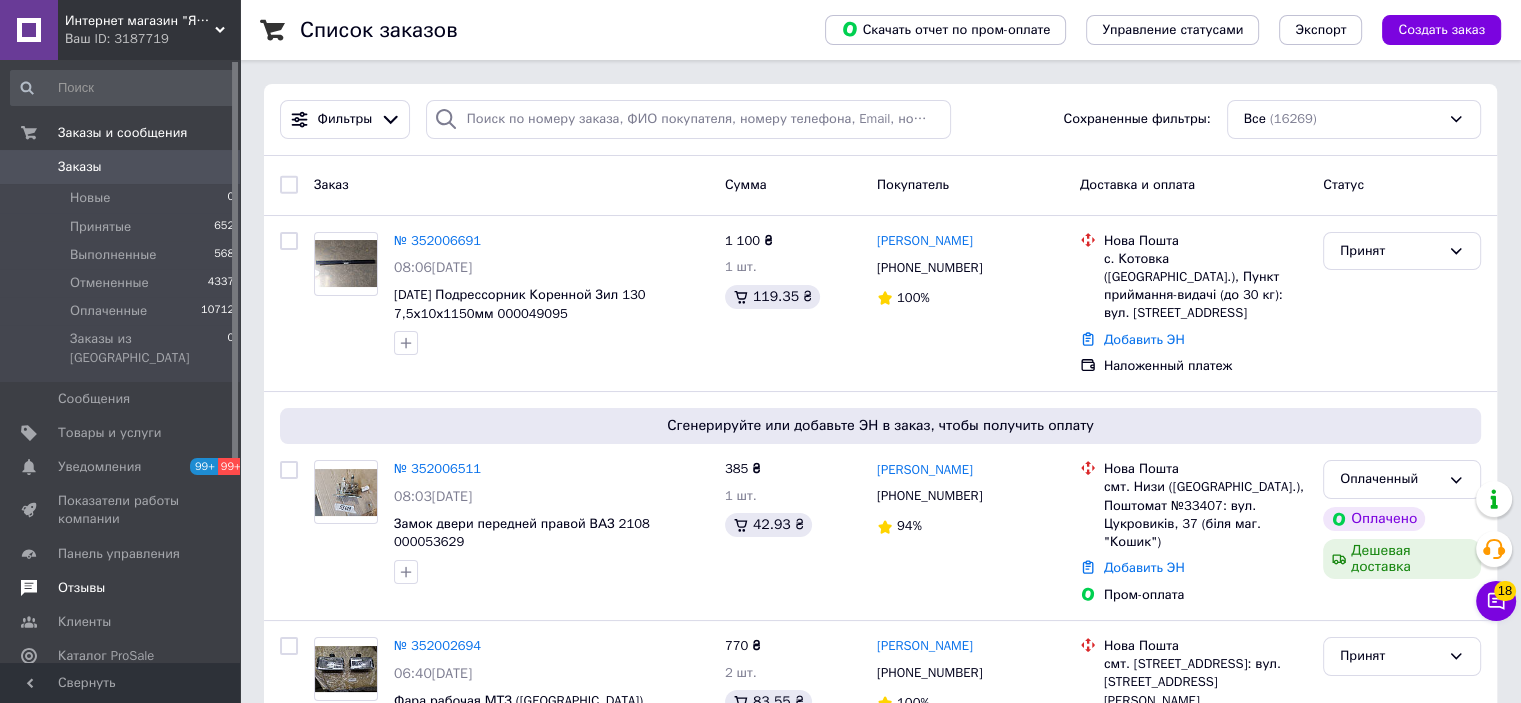 click on "Отзывы" at bounding box center (121, 588) 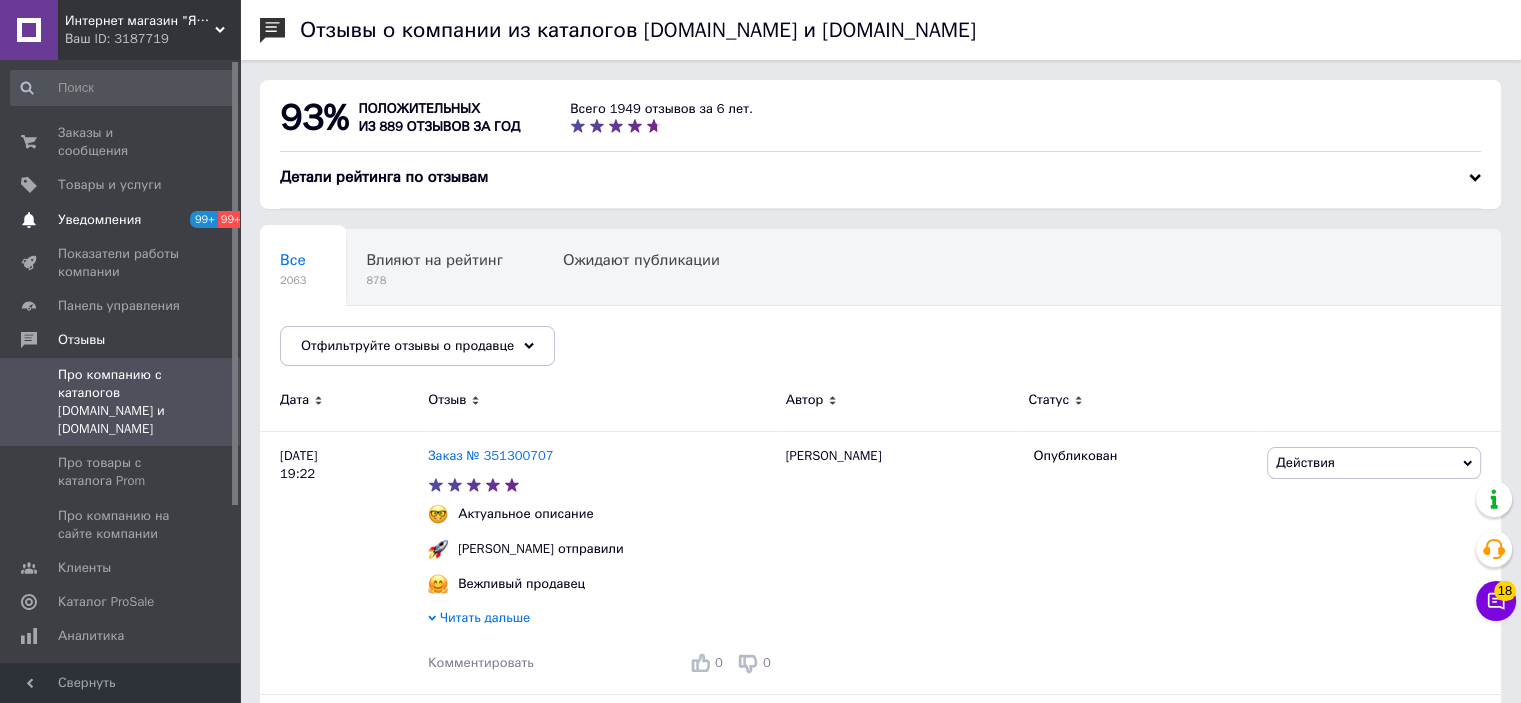 click on "Уведомления" at bounding box center [99, 220] 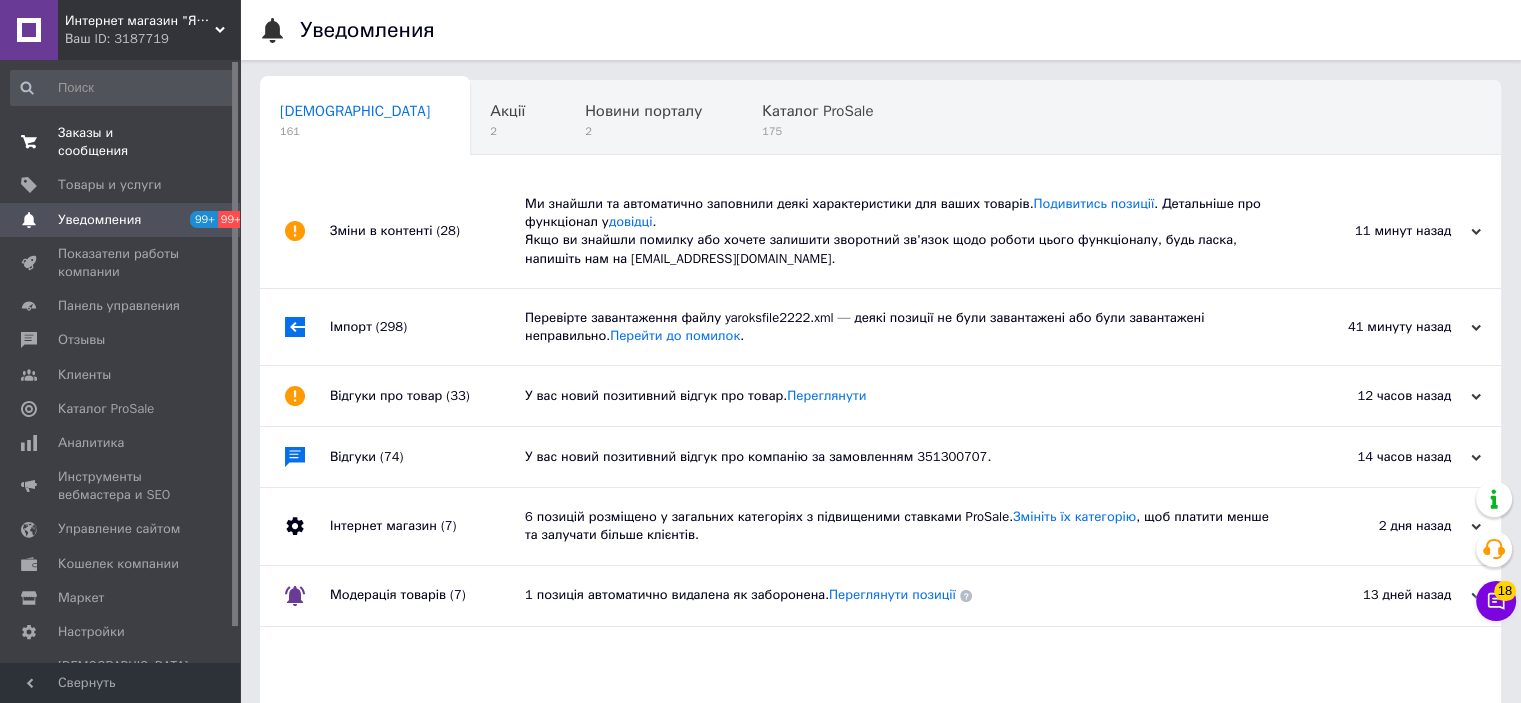 click on "Заказы и сообщения" at bounding box center [121, 142] 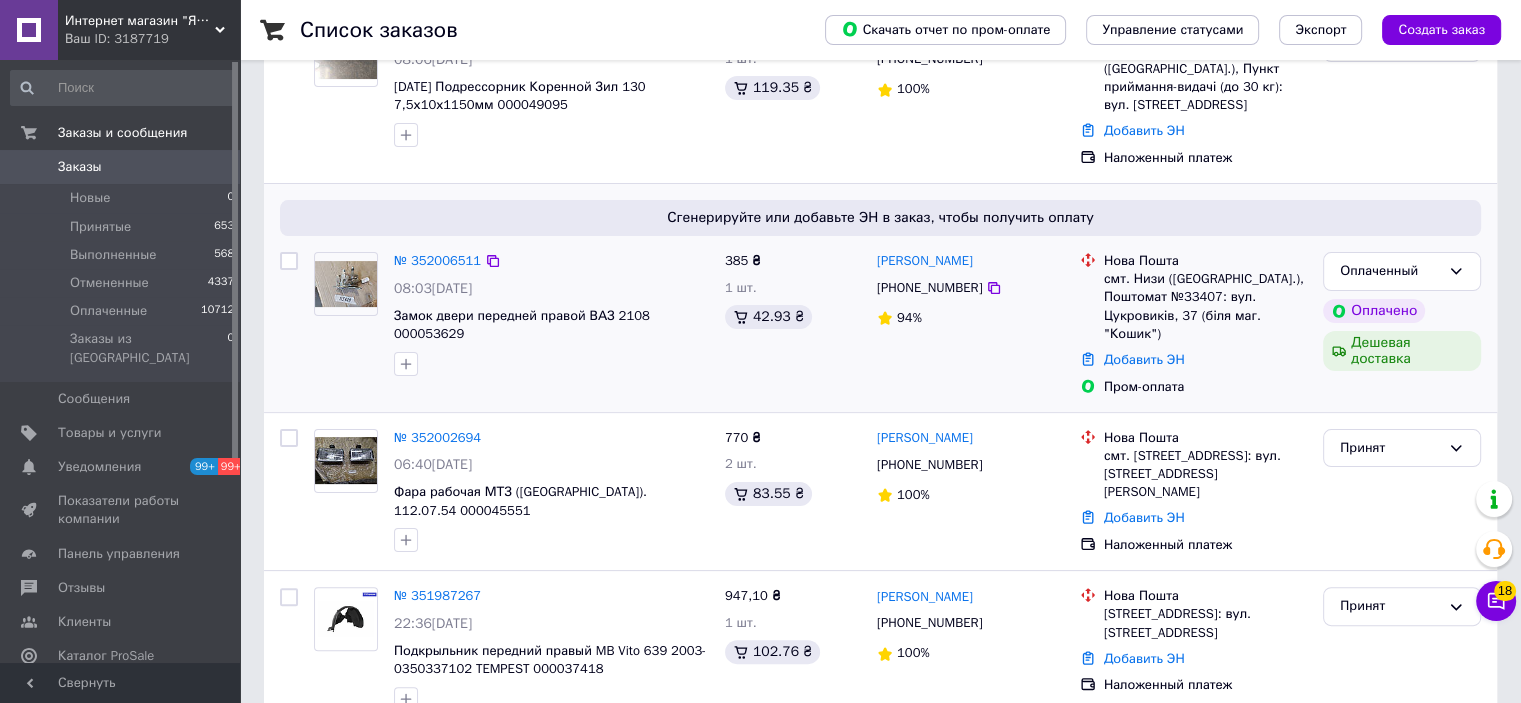 scroll, scrollTop: 500, scrollLeft: 0, axis: vertical 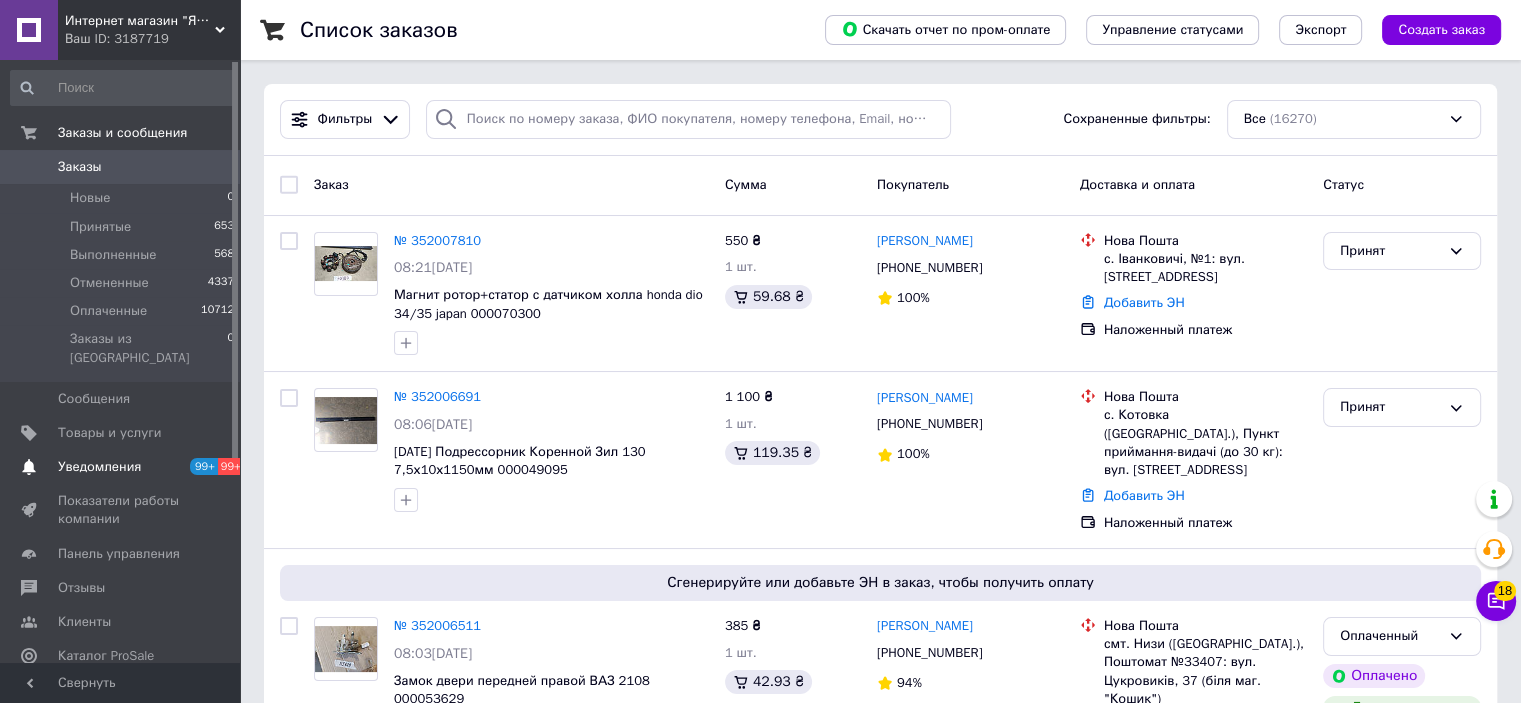 click on "Уведомления 99+ 99+" at bounding box center (123, 467) 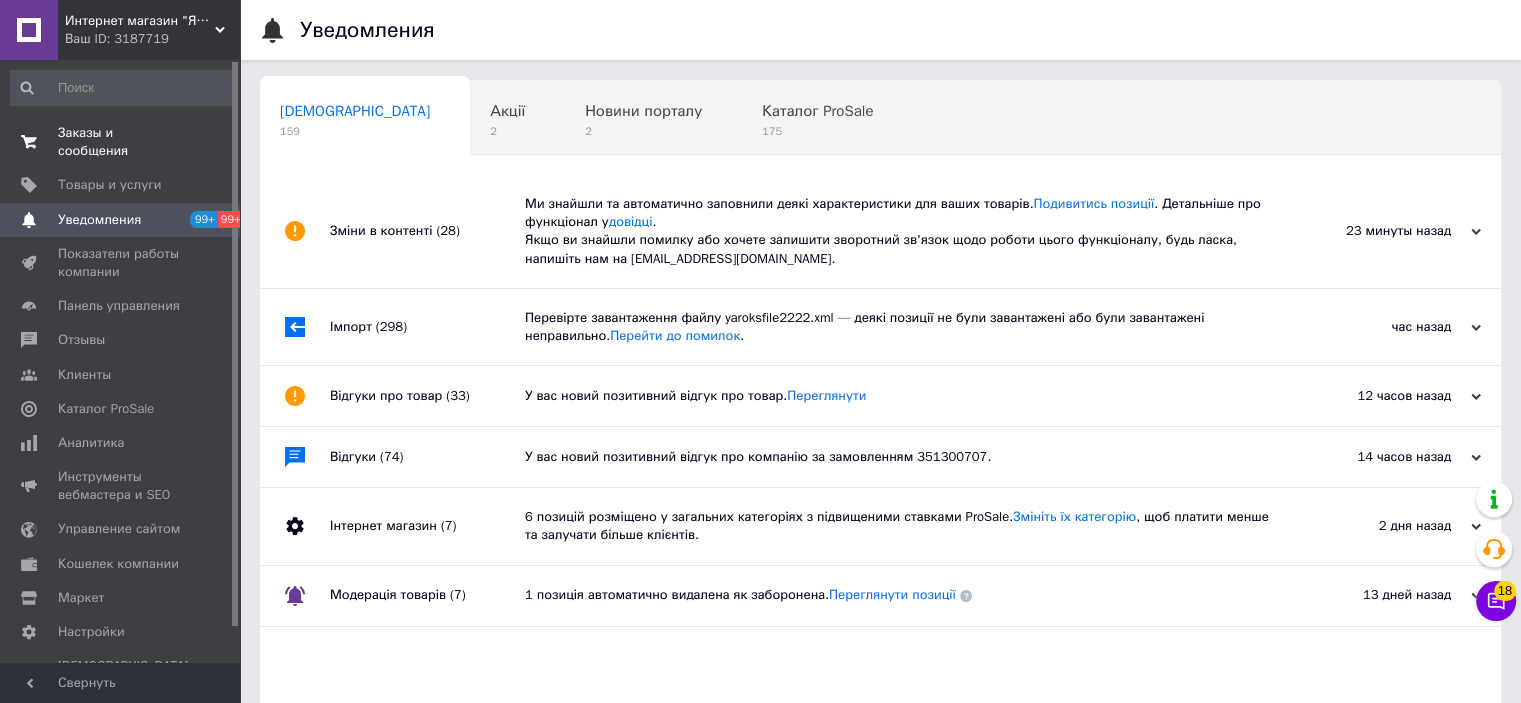 click on "Заказы и сообщения" at bounding box center [121, 142] 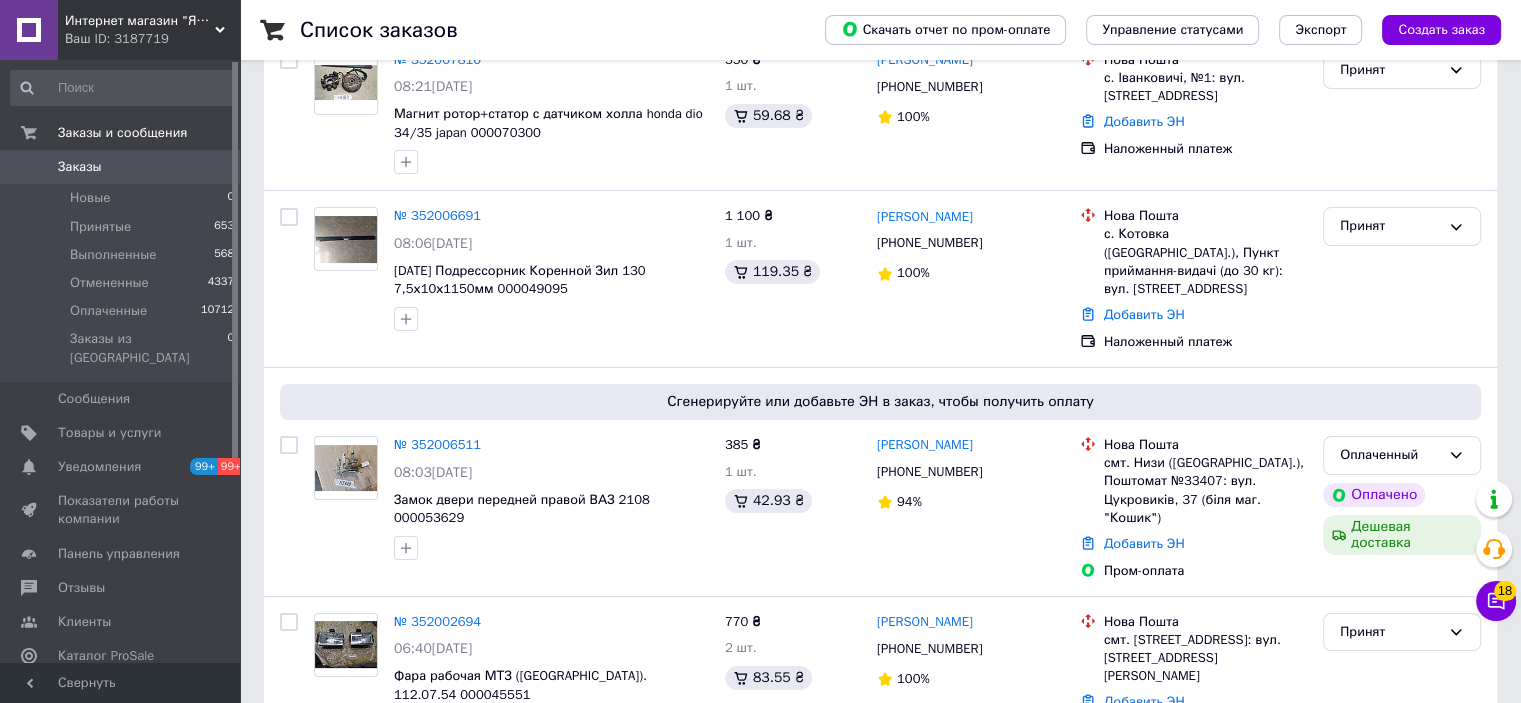 scroll, scrollTop: 0, scrollLeft: 0, axis: both 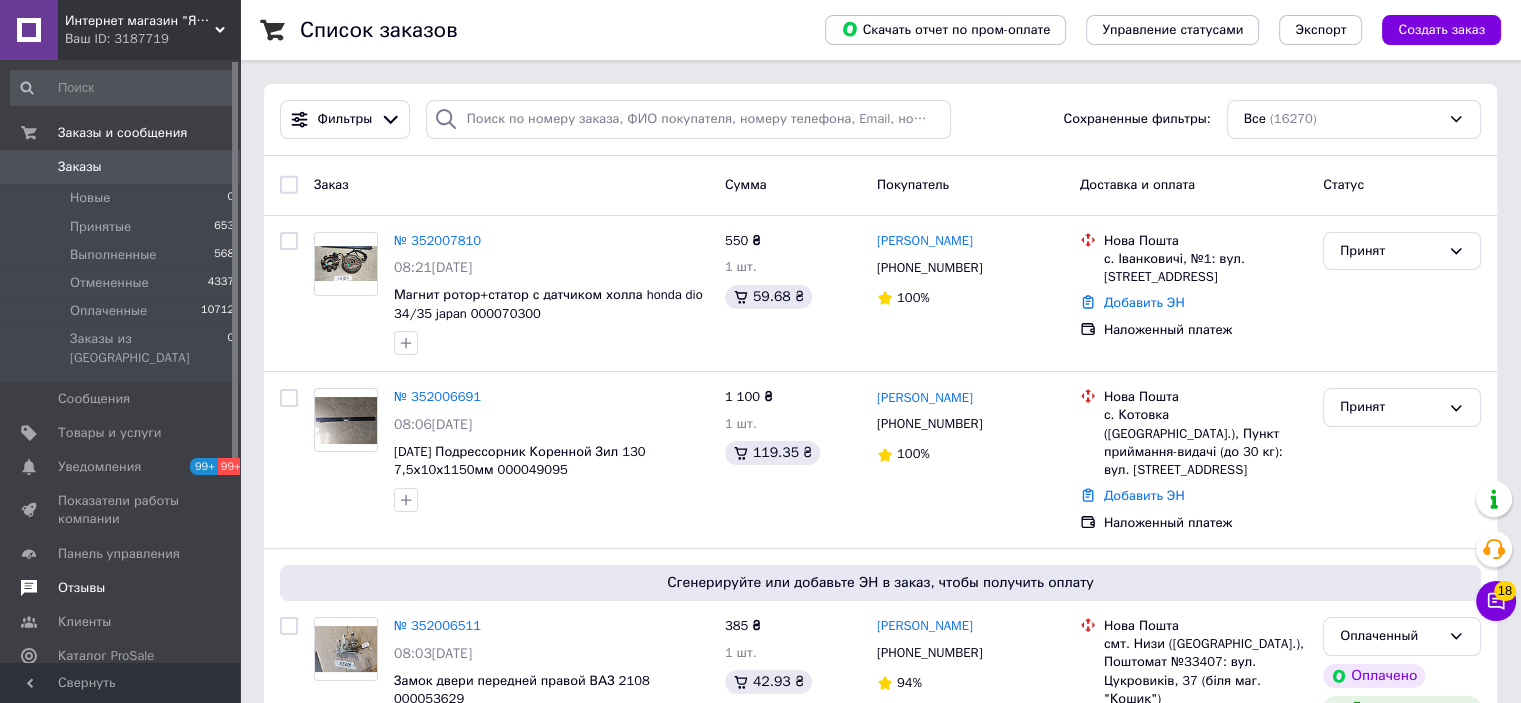 click on "Отзывы" at bounding box center (123, 588) 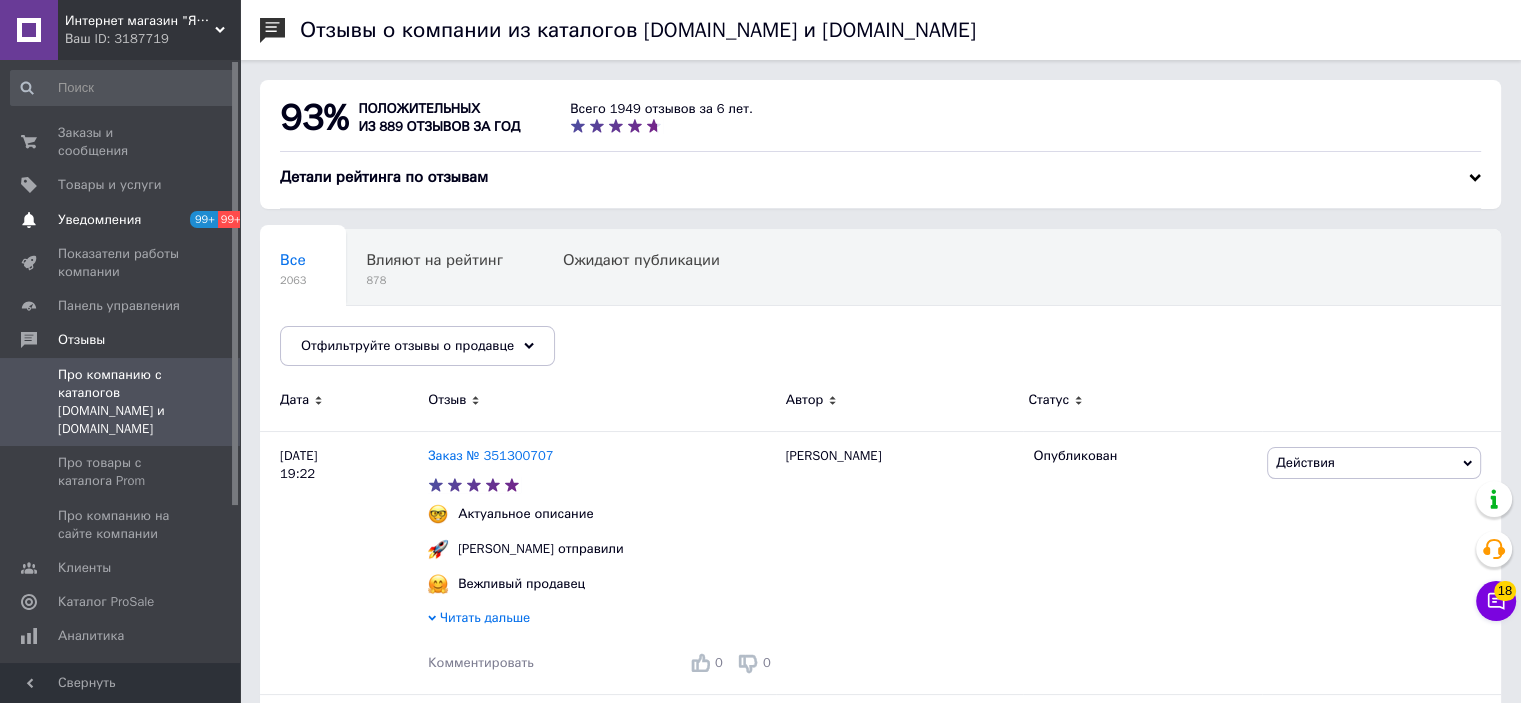 click on "Уведомления" at bounding box center [99, 220] 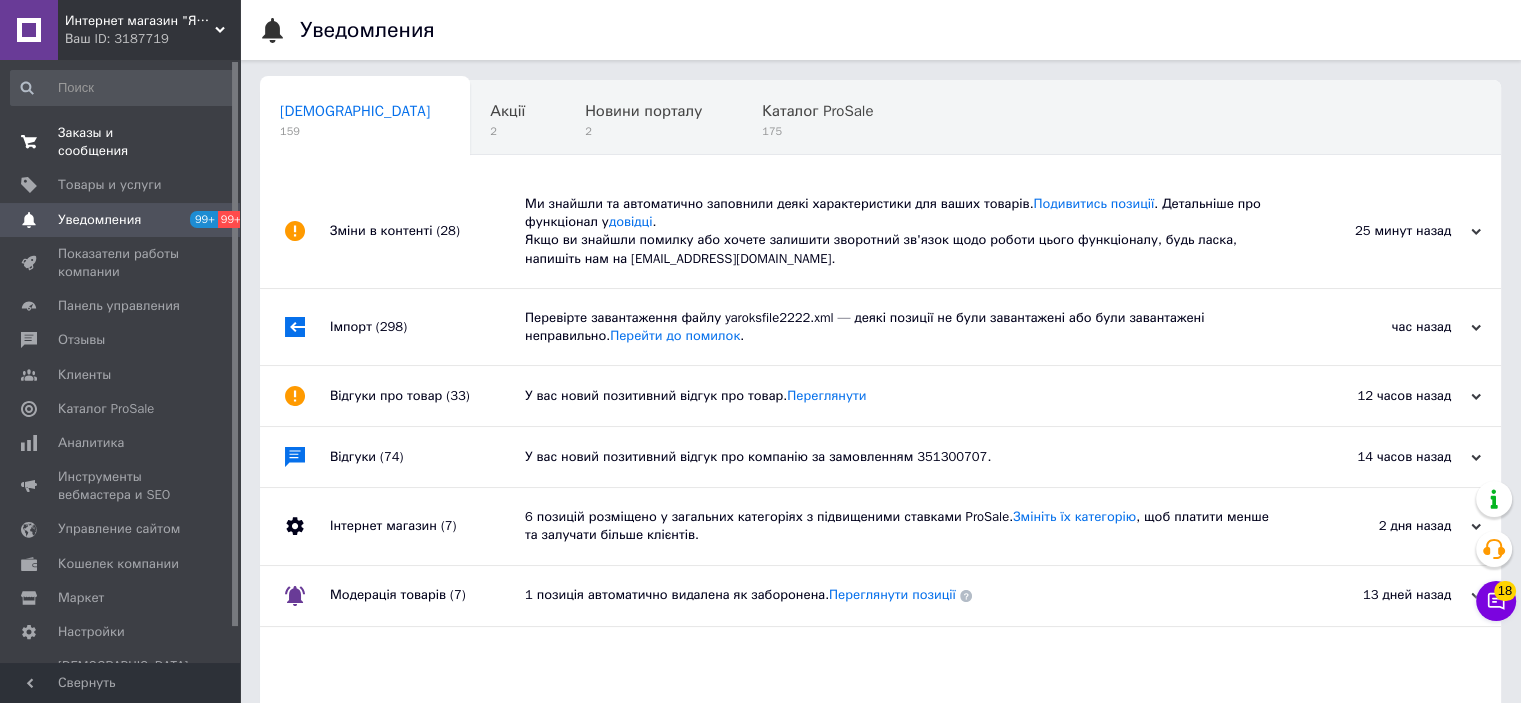 click on "Заказы и сообщения" at bounding box center (121, 142) 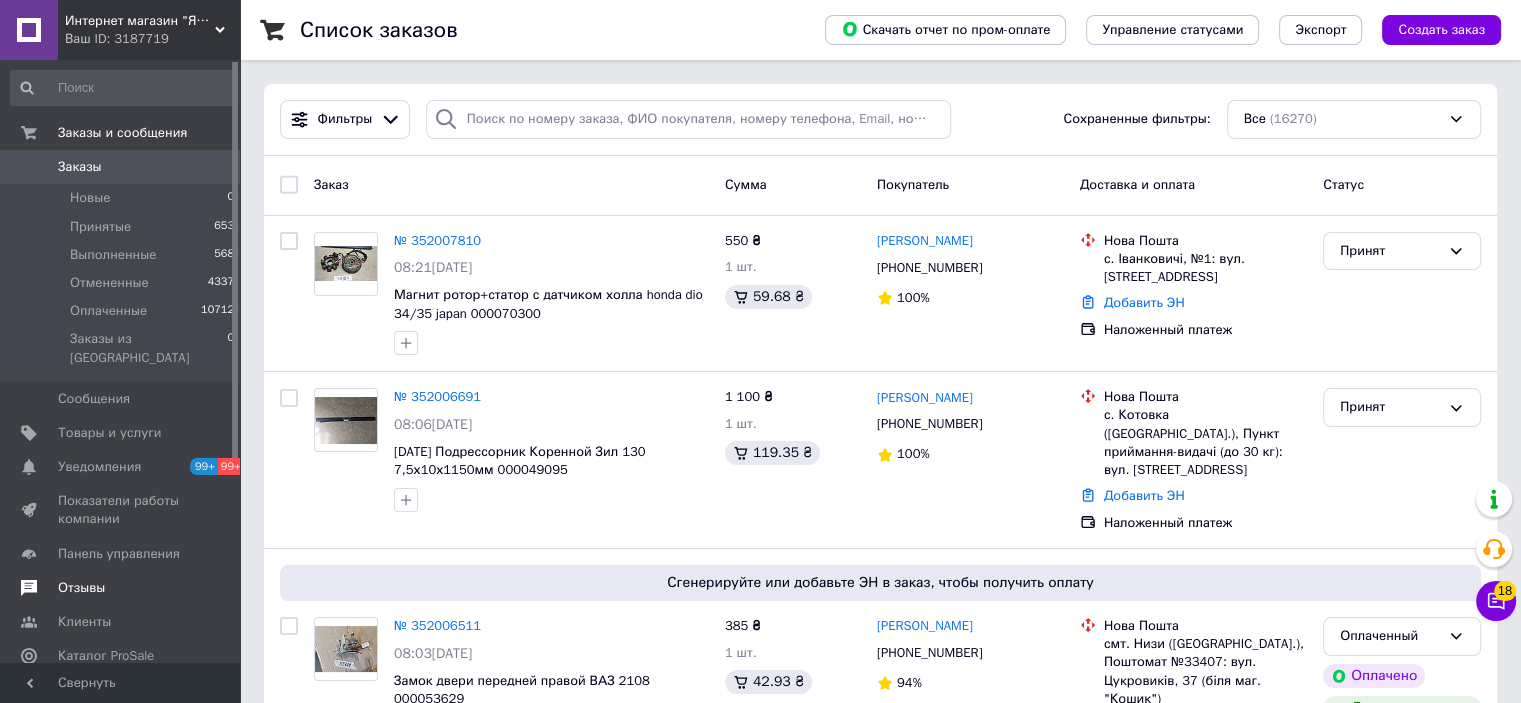 click on "Отзывы" at bounding box center [123, 588] 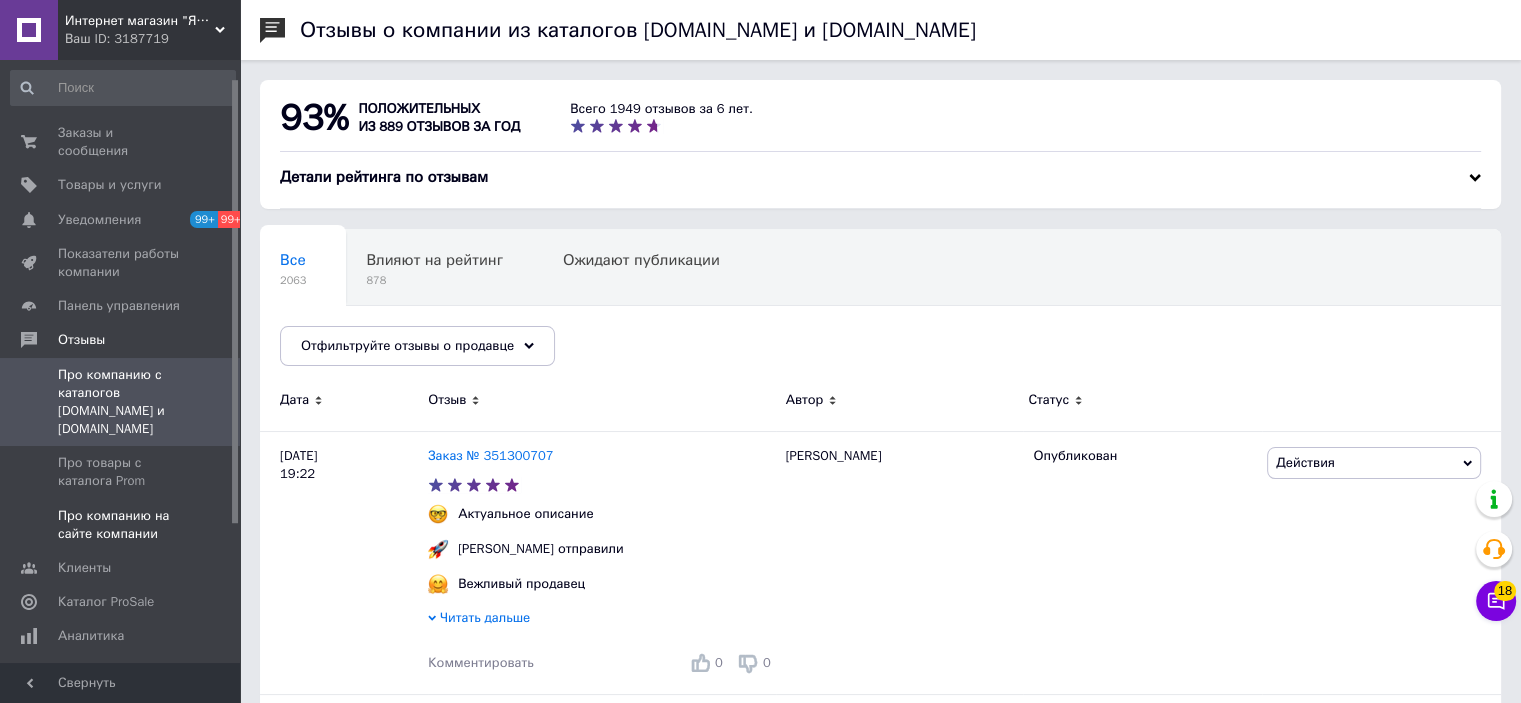 scroll, scrollTop: 100, scrollLeft: 0, axis: vertical 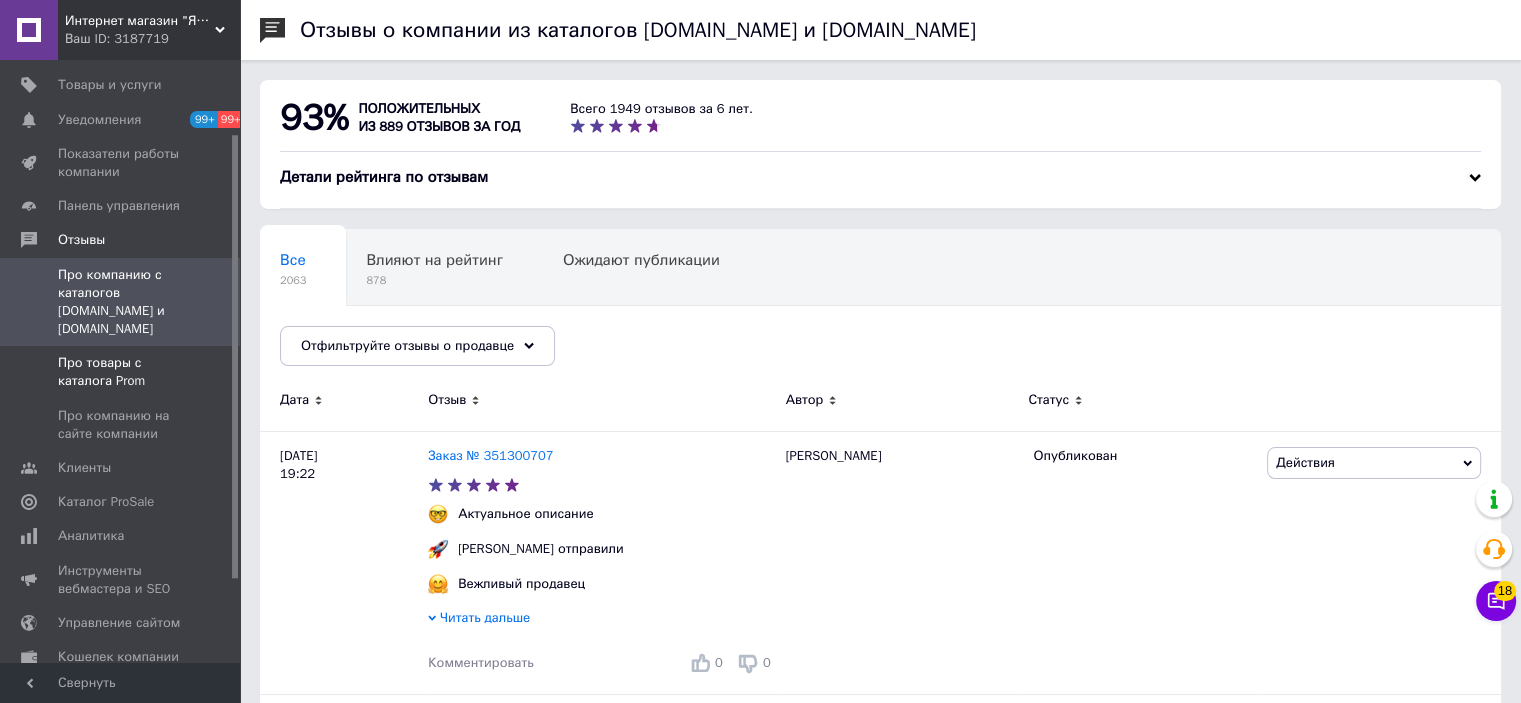 click on "Про товары с каталога Prom" at bounding box center (121, 372) 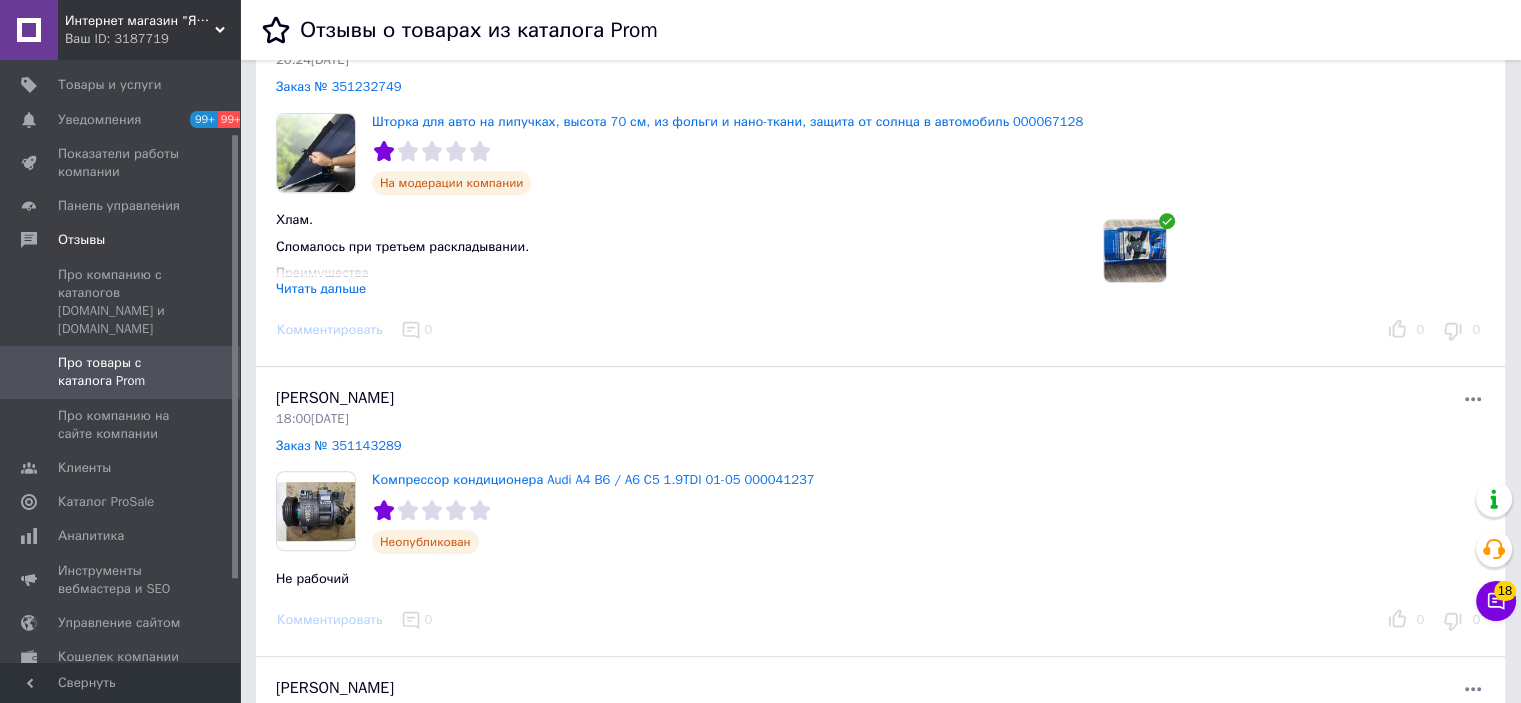 scroll, scrollTop: 1000, scrollLeft: 0, axis: vertical 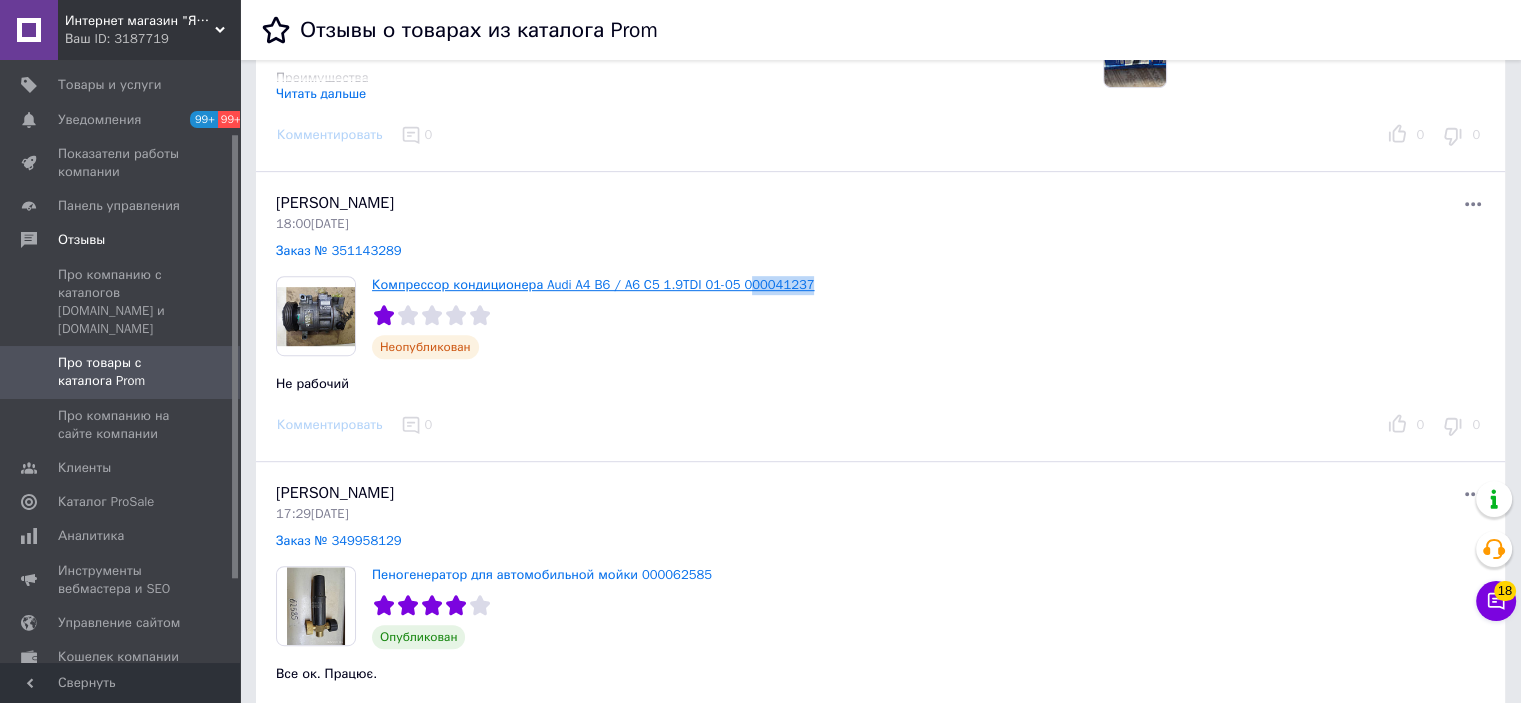 drag, startPoint x: 804, startPoint y: 286, endPoint x: 737, endPoint y: 290, distance: 67.11929 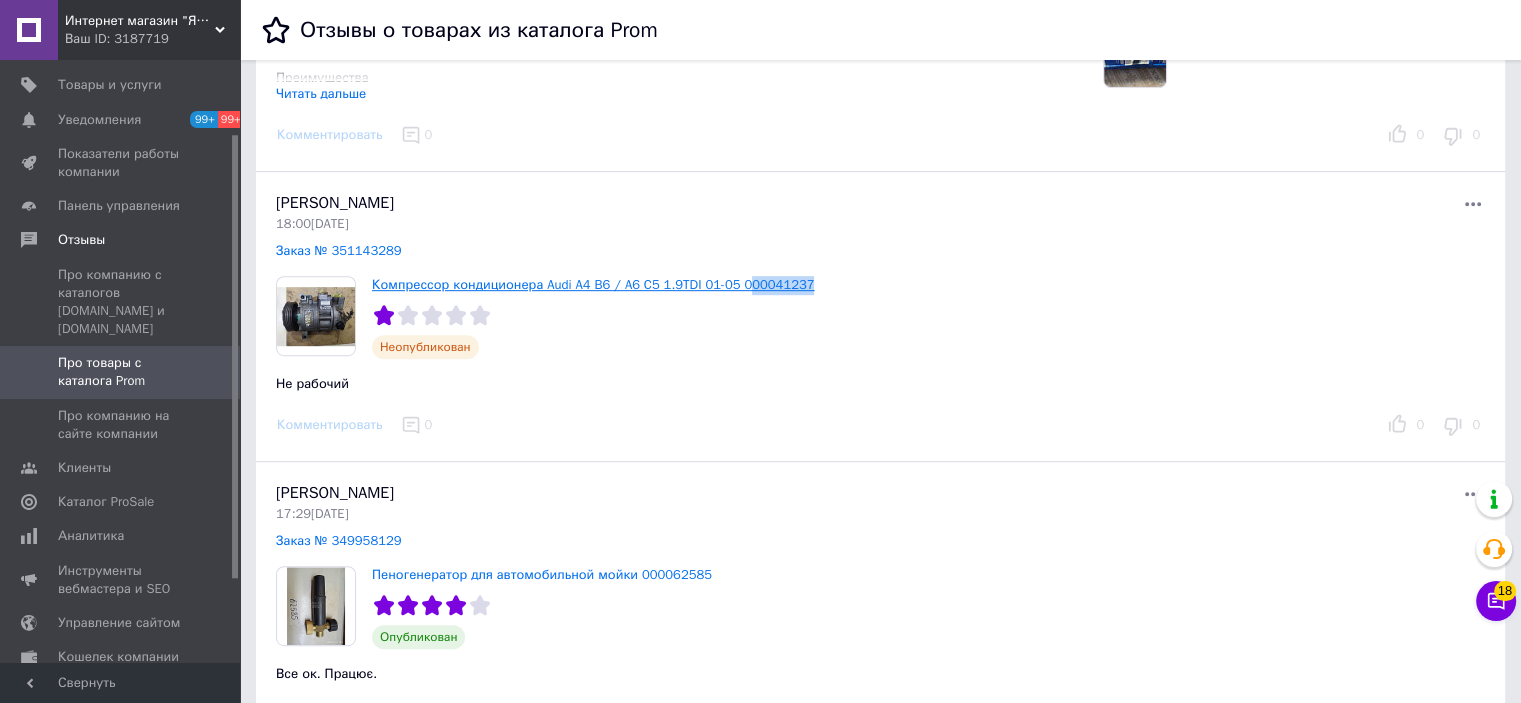 click on "Компрессор кондиционера Audi A4 B6 / A6 C5 1.9TDI 01-05 000041237 Неопубликован" at bounding box center (880, 317) 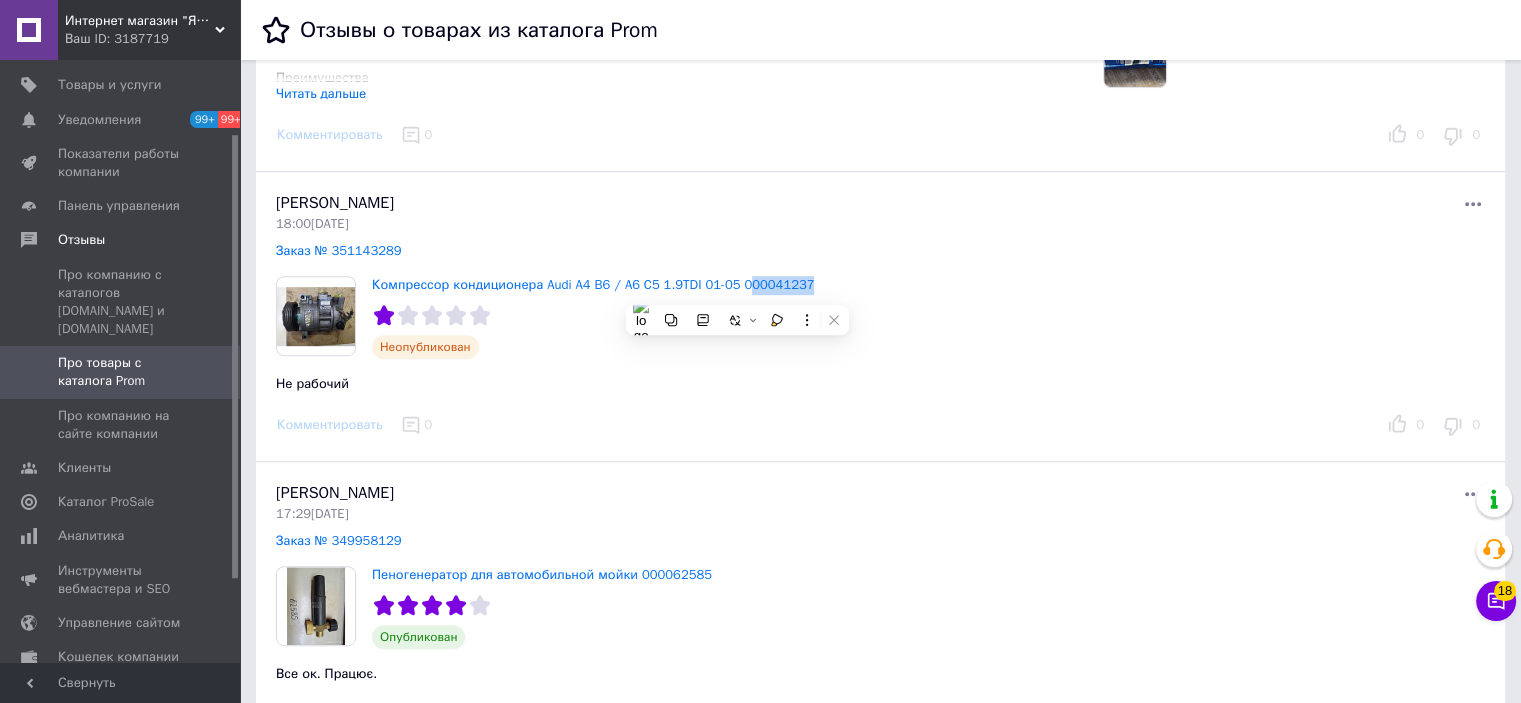 drag, startPoint x: 428, startPoint y: 204, endPoint x: 337, endPoint y: 207, distance: 91.04944 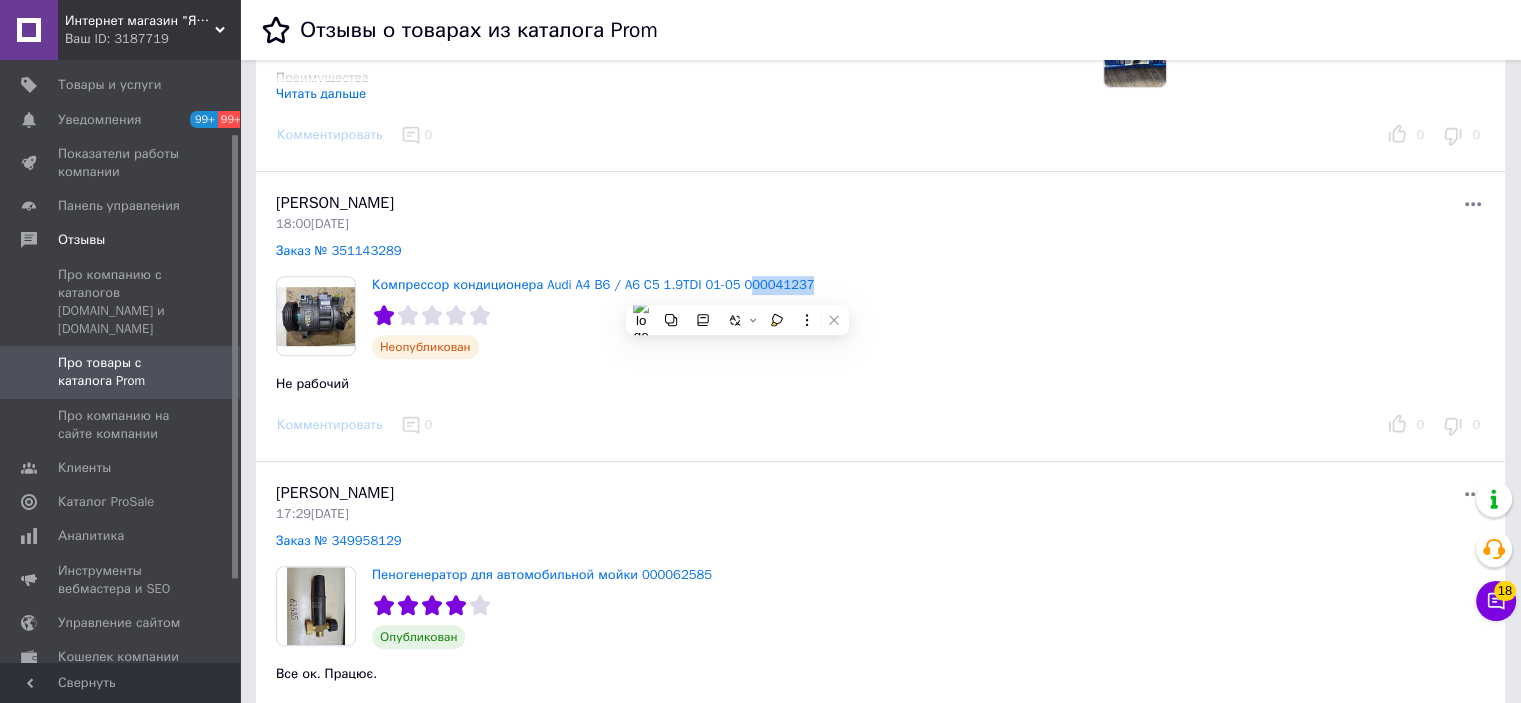 click on "[PERSON_NAME]  18:00[DATE]" at bounding box center (578, 212) 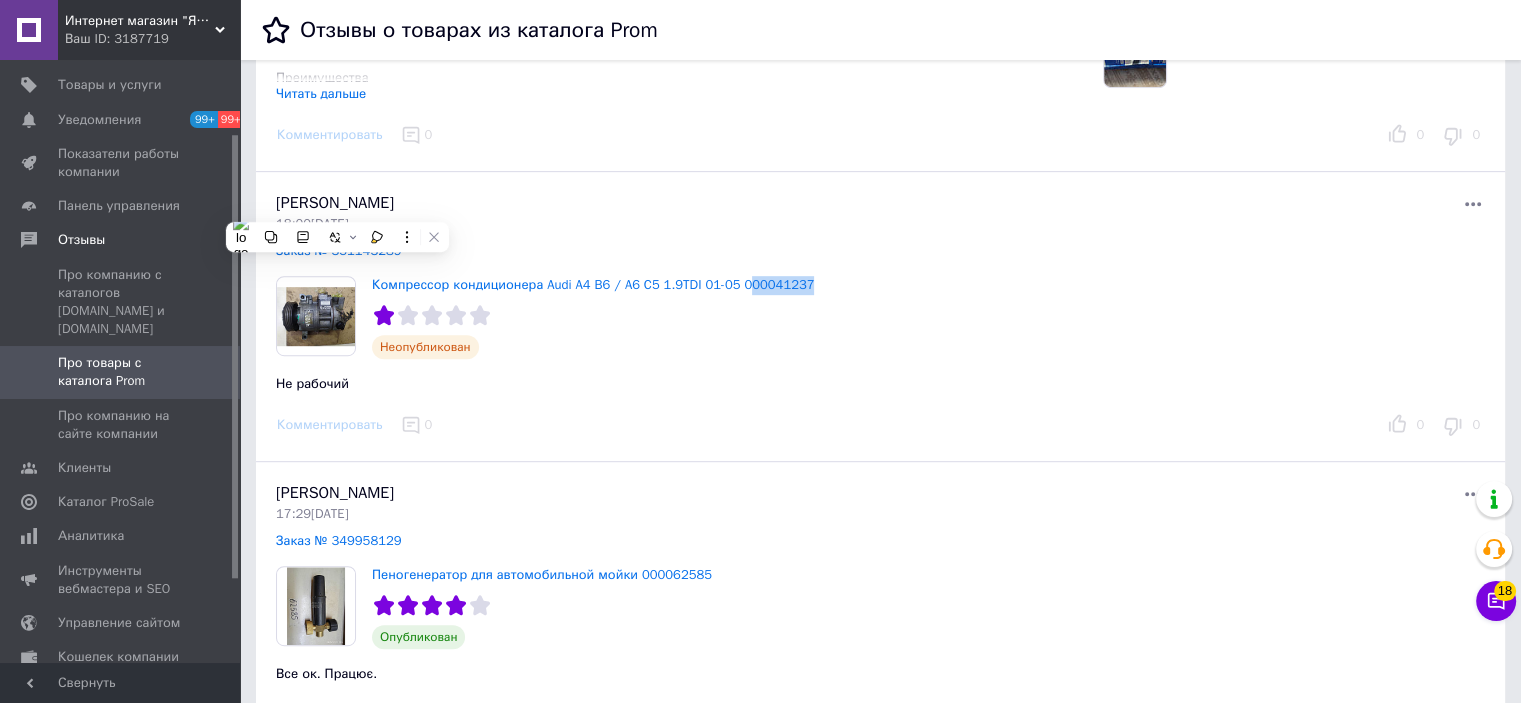 copy on "[PERSON_NAME]" 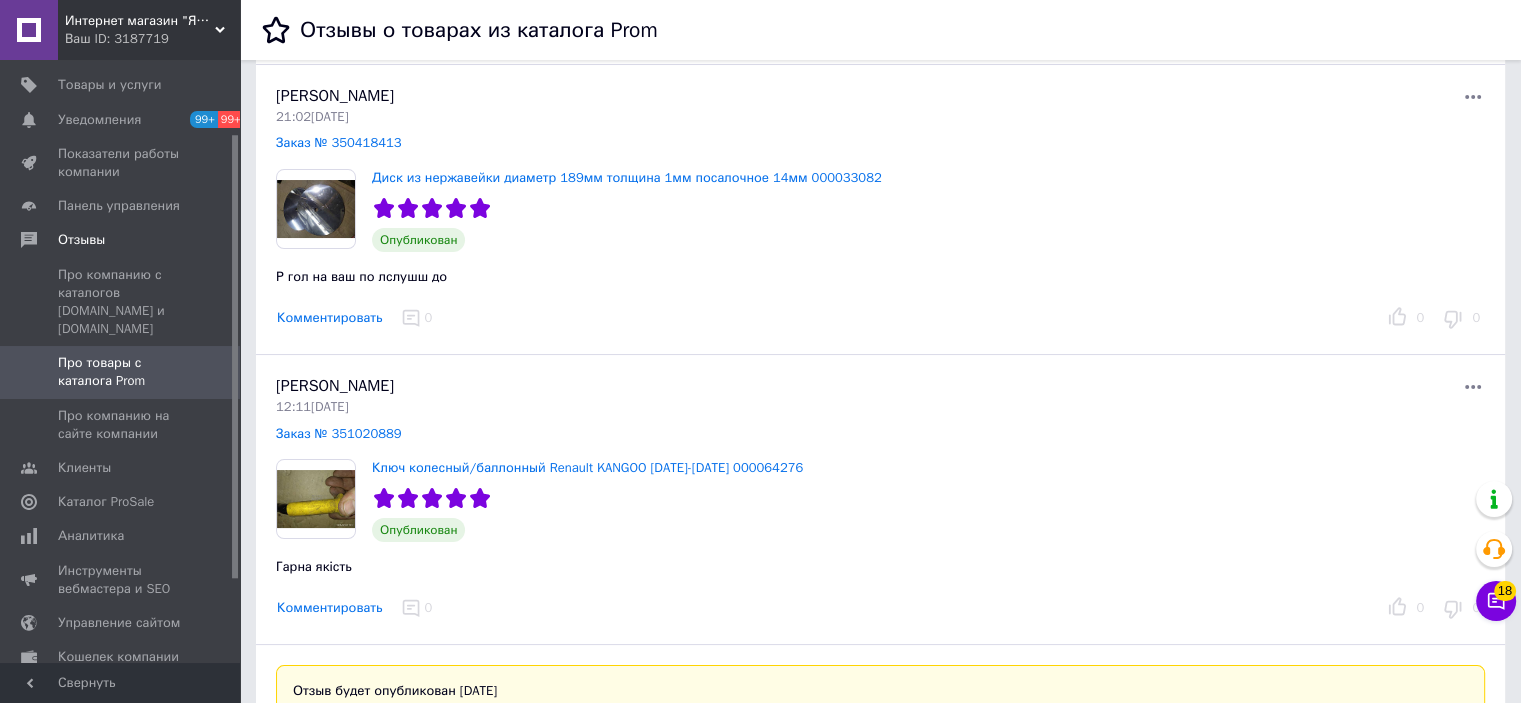 scroll, scrollTop: 0, scrollLeft: 0, axis: both 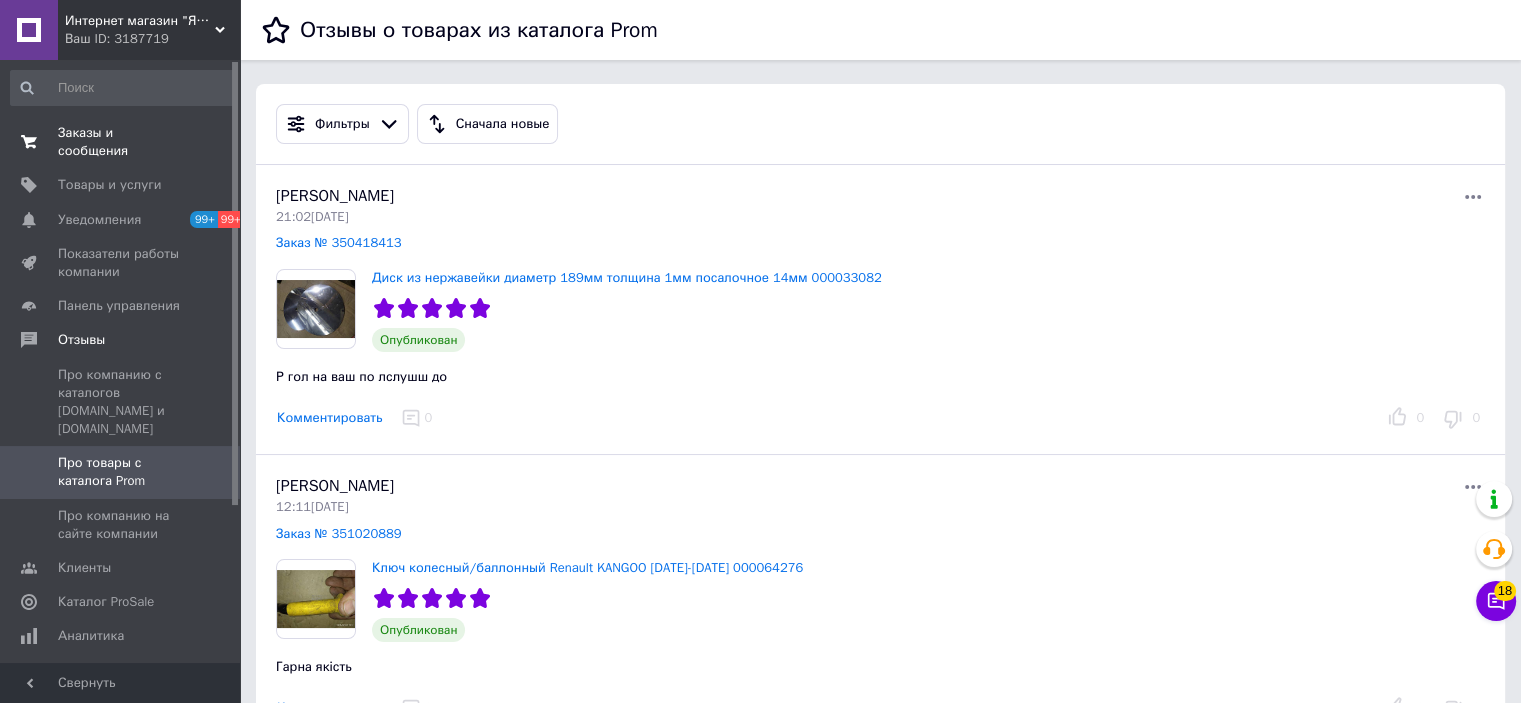 click on "Заказы и сообщения" at bounding box center (121, 142) 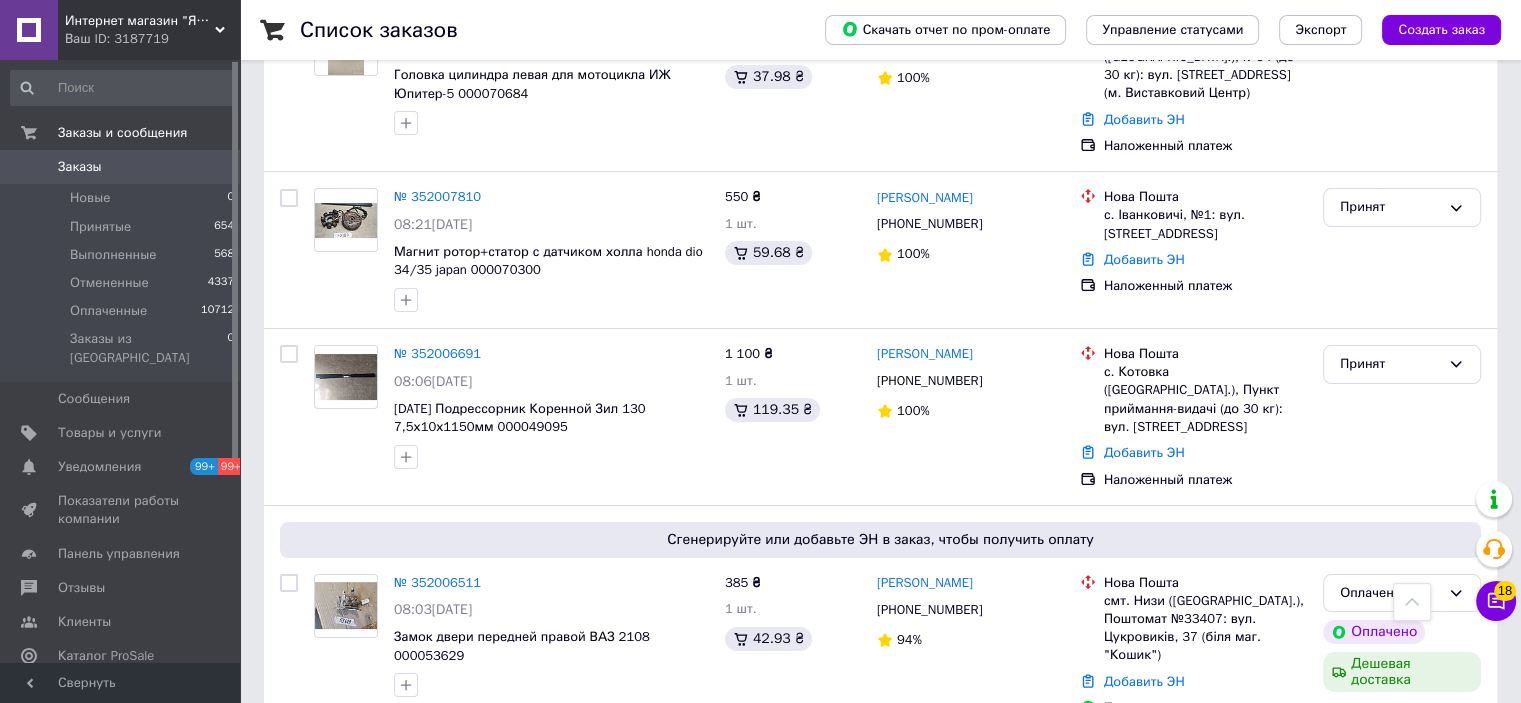 scroll, scrollTop: 0, scrollLeft: 0, axis: both 